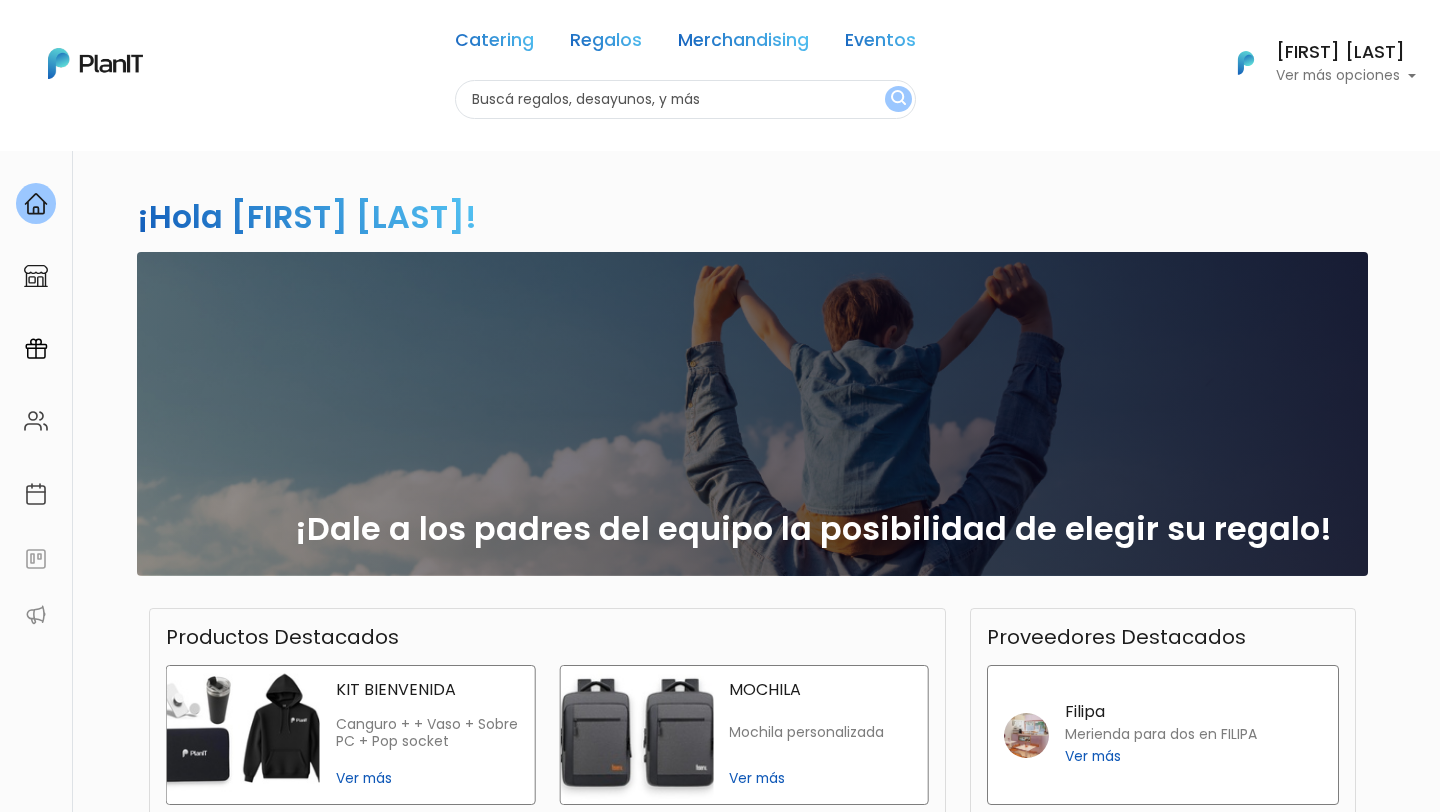 scroll, scrollTop: 0, scrollLeft: 0, axis: both 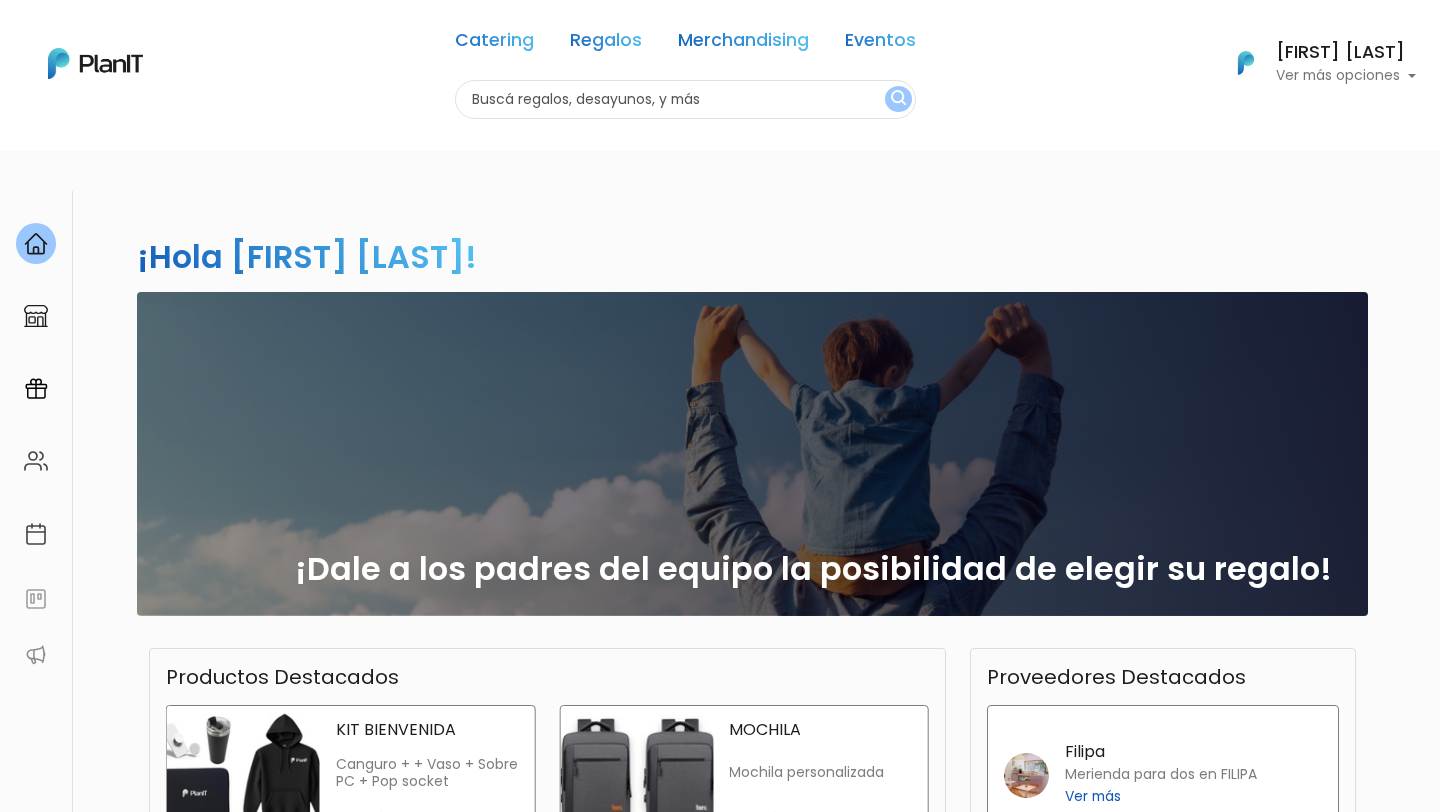 click at bounding box center (685, 99) 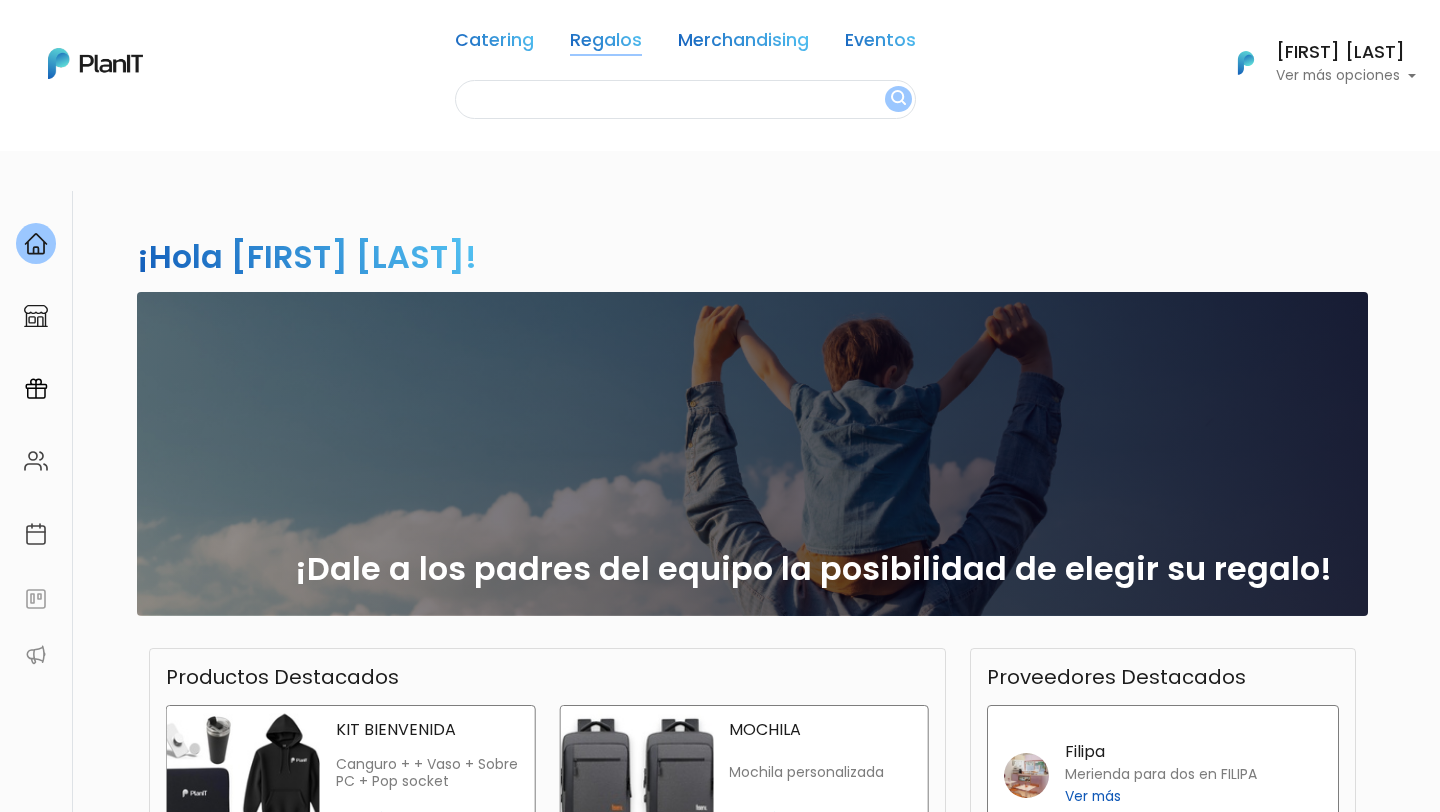 click on "Regalos" at bounding box center [606, 44] 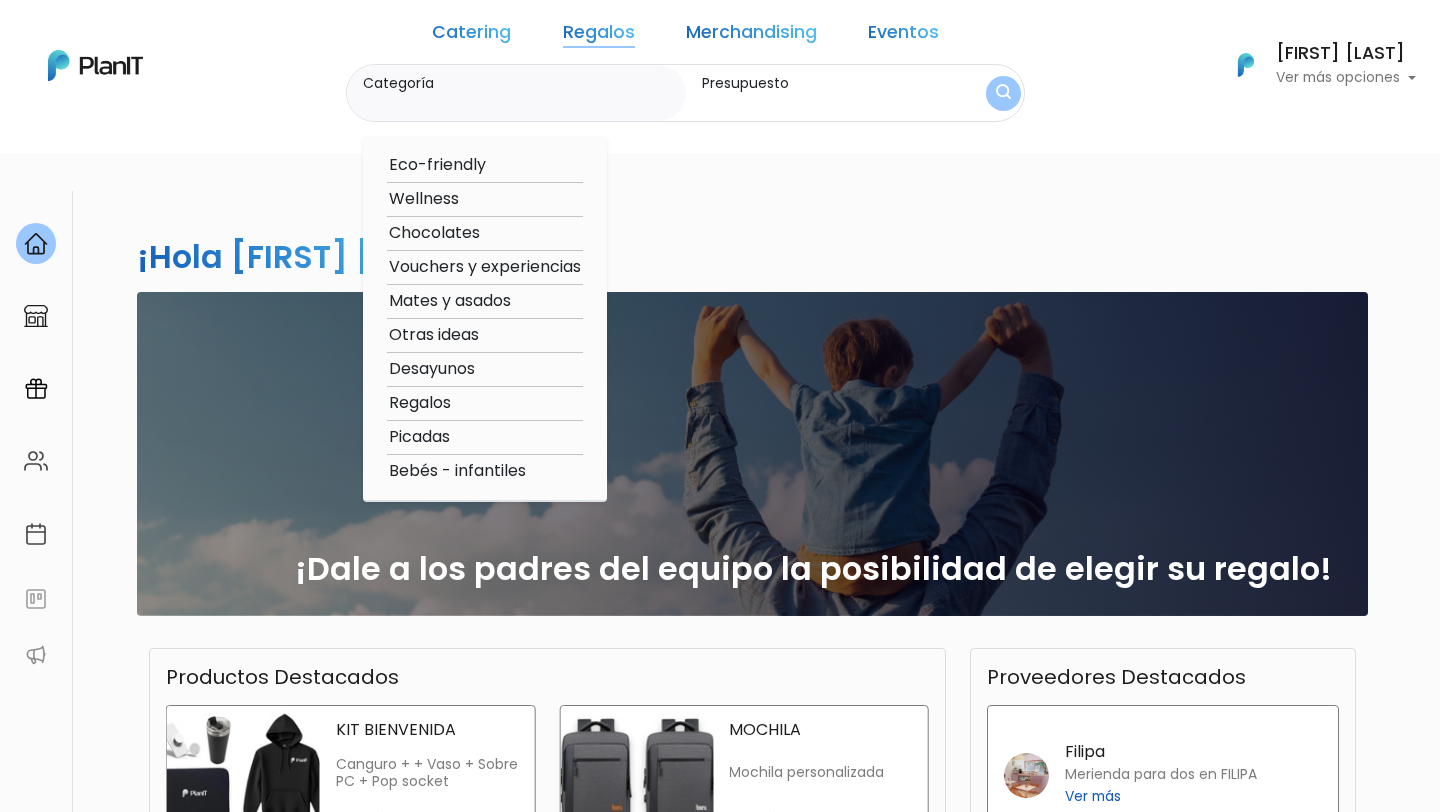 click on "Picadas" at bounding box center [485, 437] 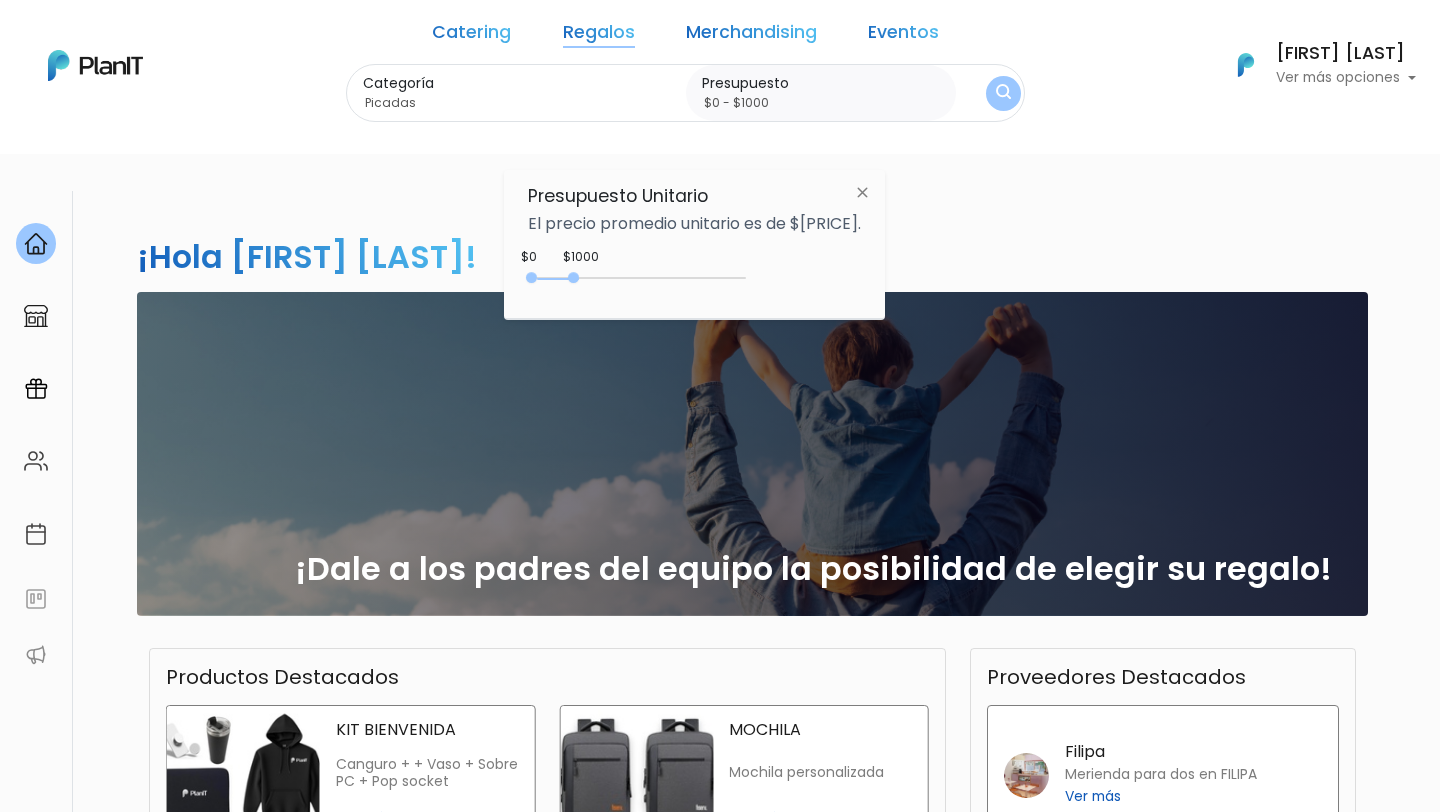 click at bounding box center [1003, 93] 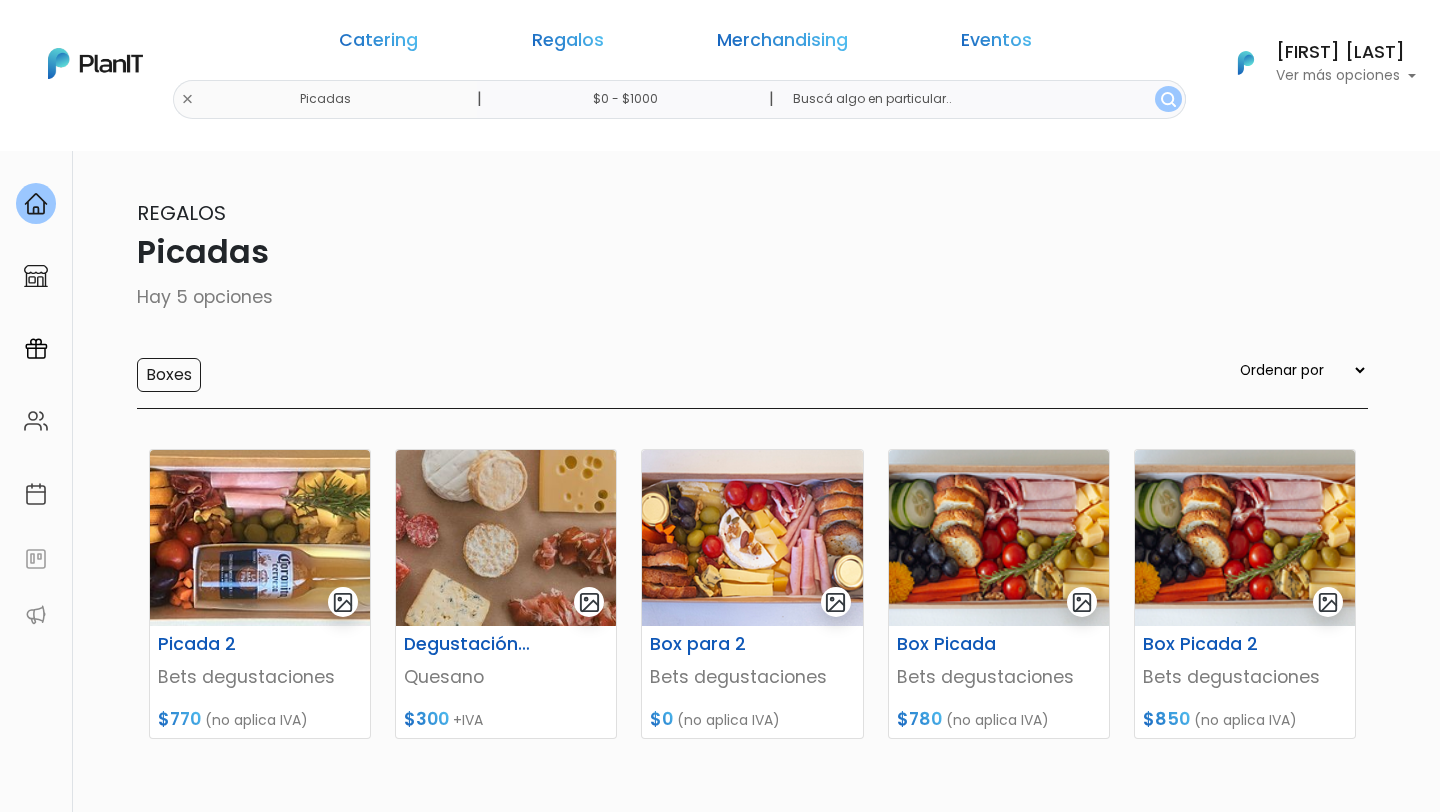 scroll, scrollTop: 0, scrollLeft: 0, axis: both 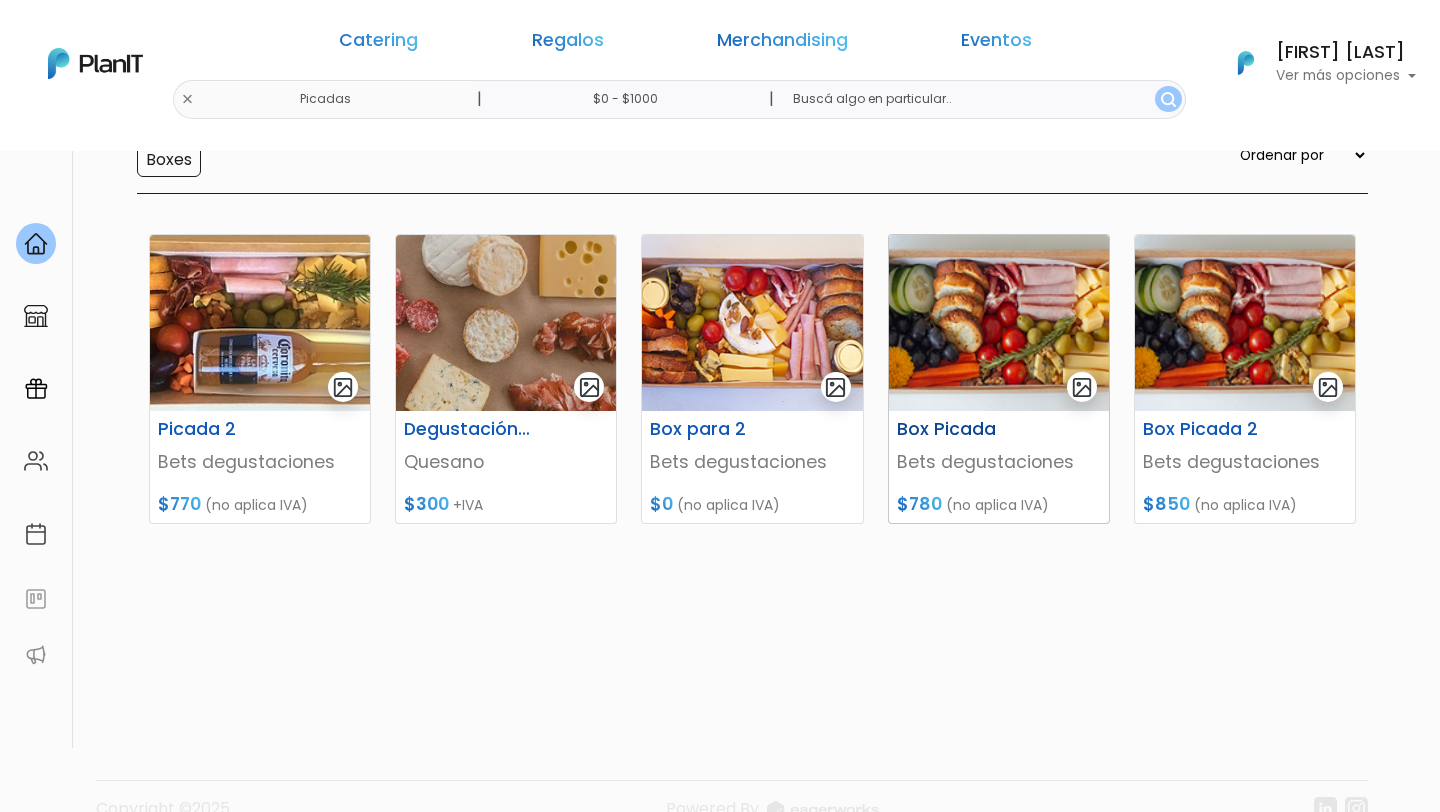click on "Box Picada" at bounding box center [961, 429] 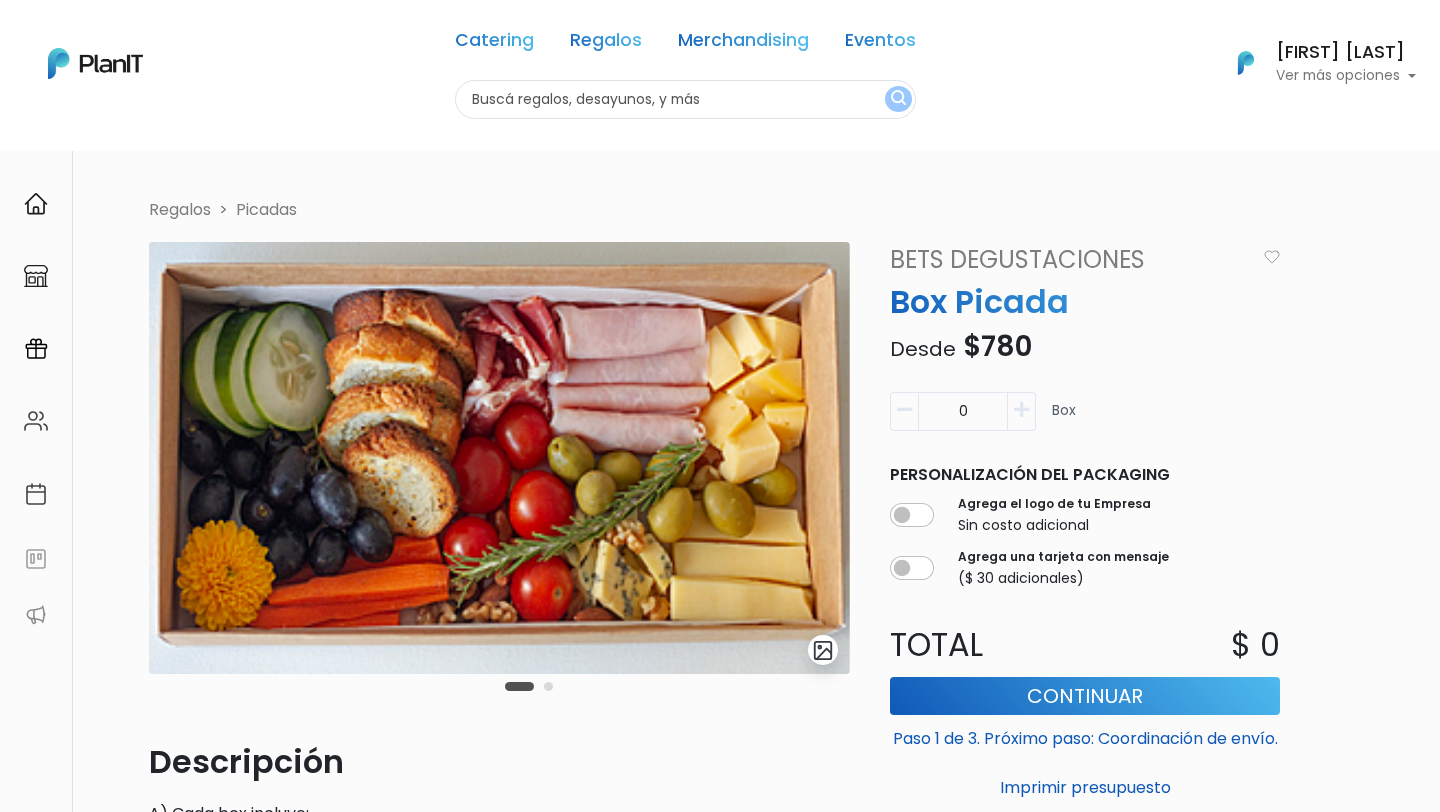 scroll, scrollTop: 0, scrollLeft: 0, axis: both 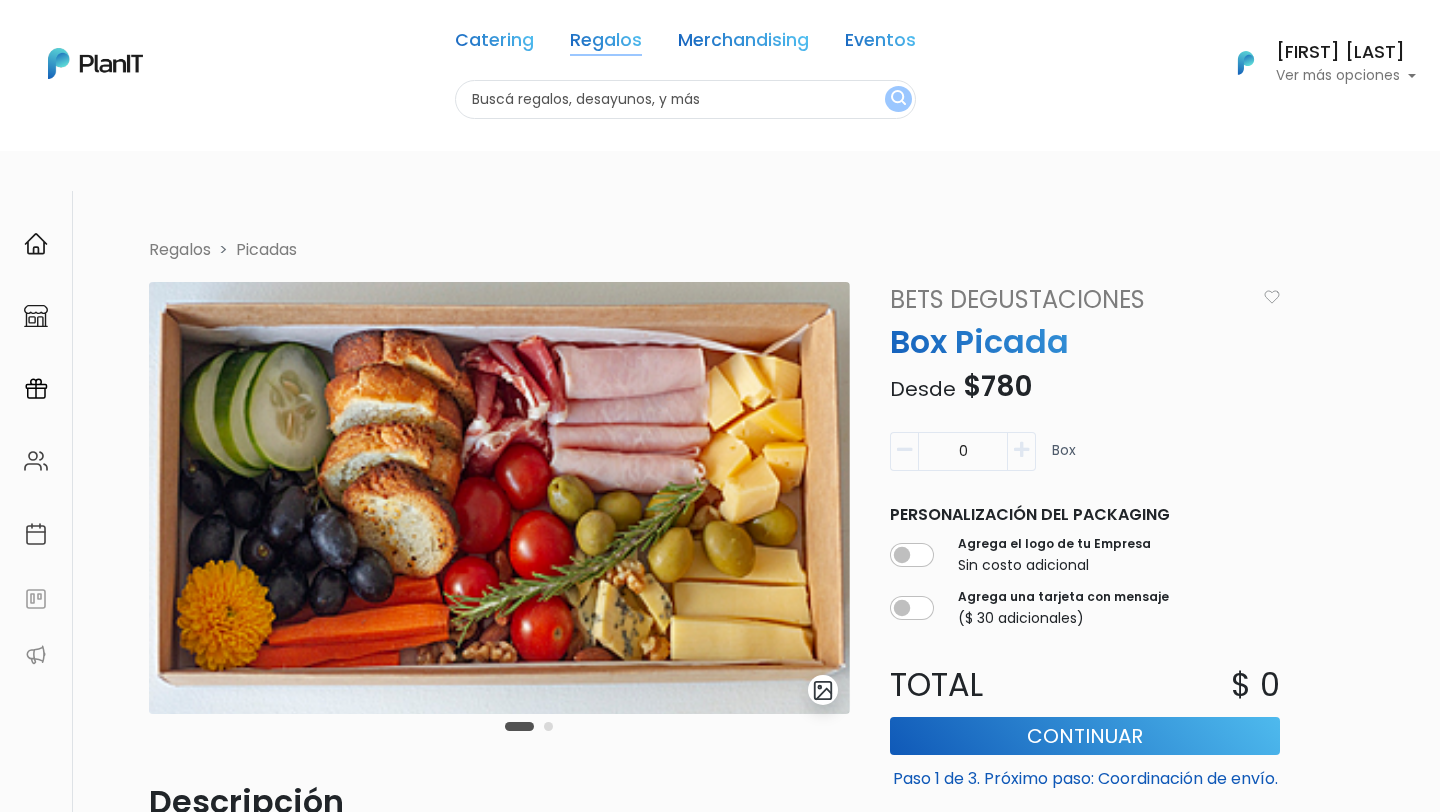 click on "Regalos" at bounding box center [606, 44] 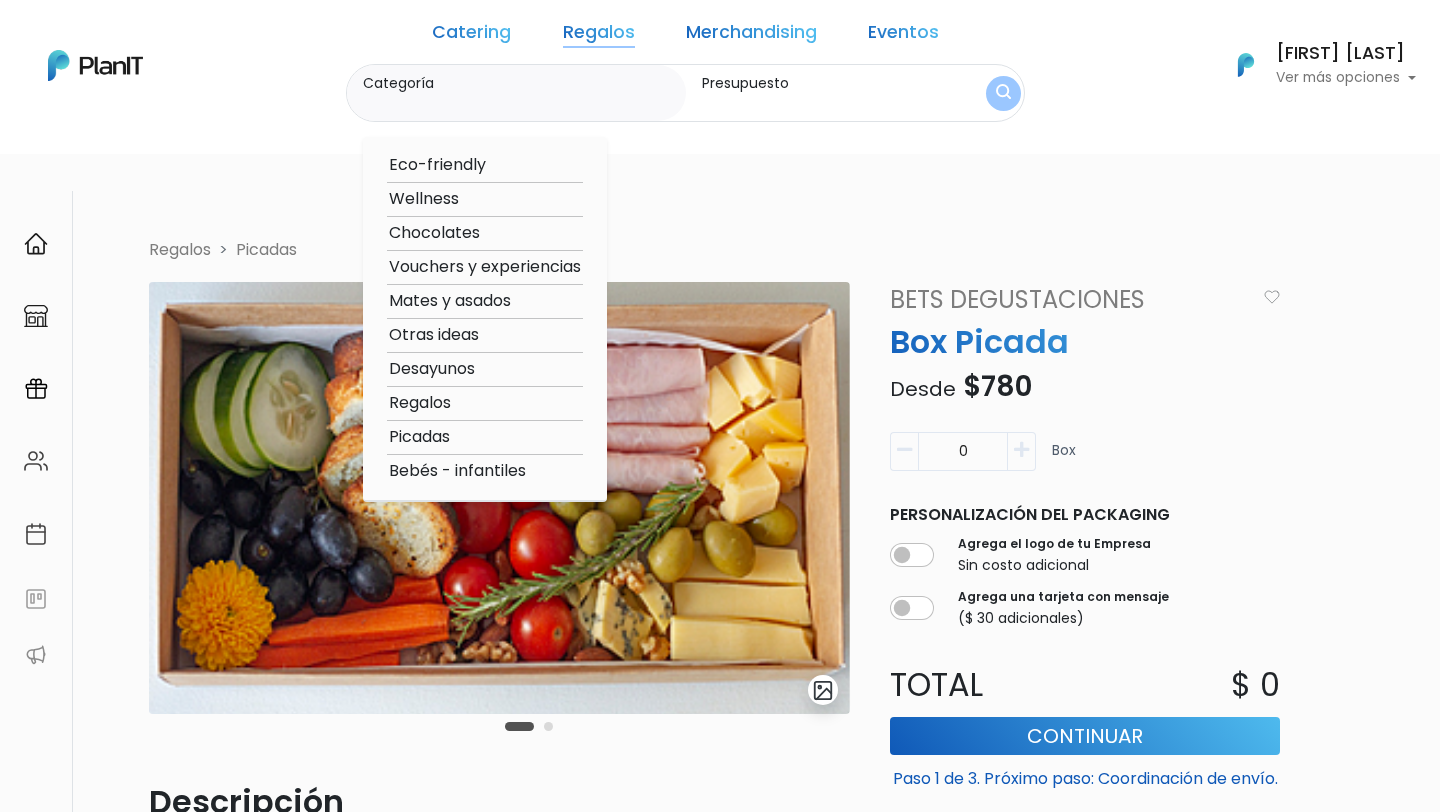 click on "Desayunos" at bounding box center (485, 369) 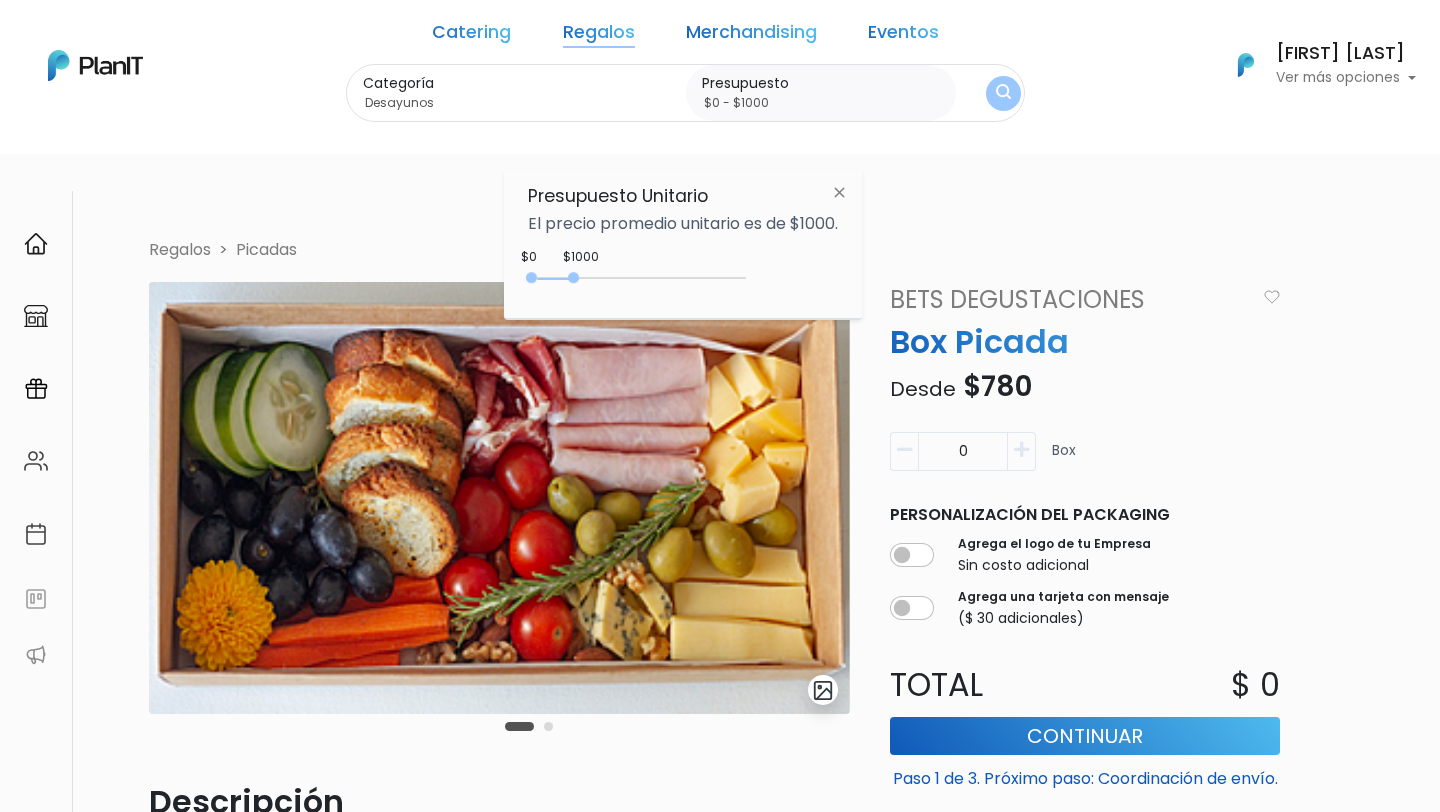 click on "Eventos" at bounding box center [903, 36] 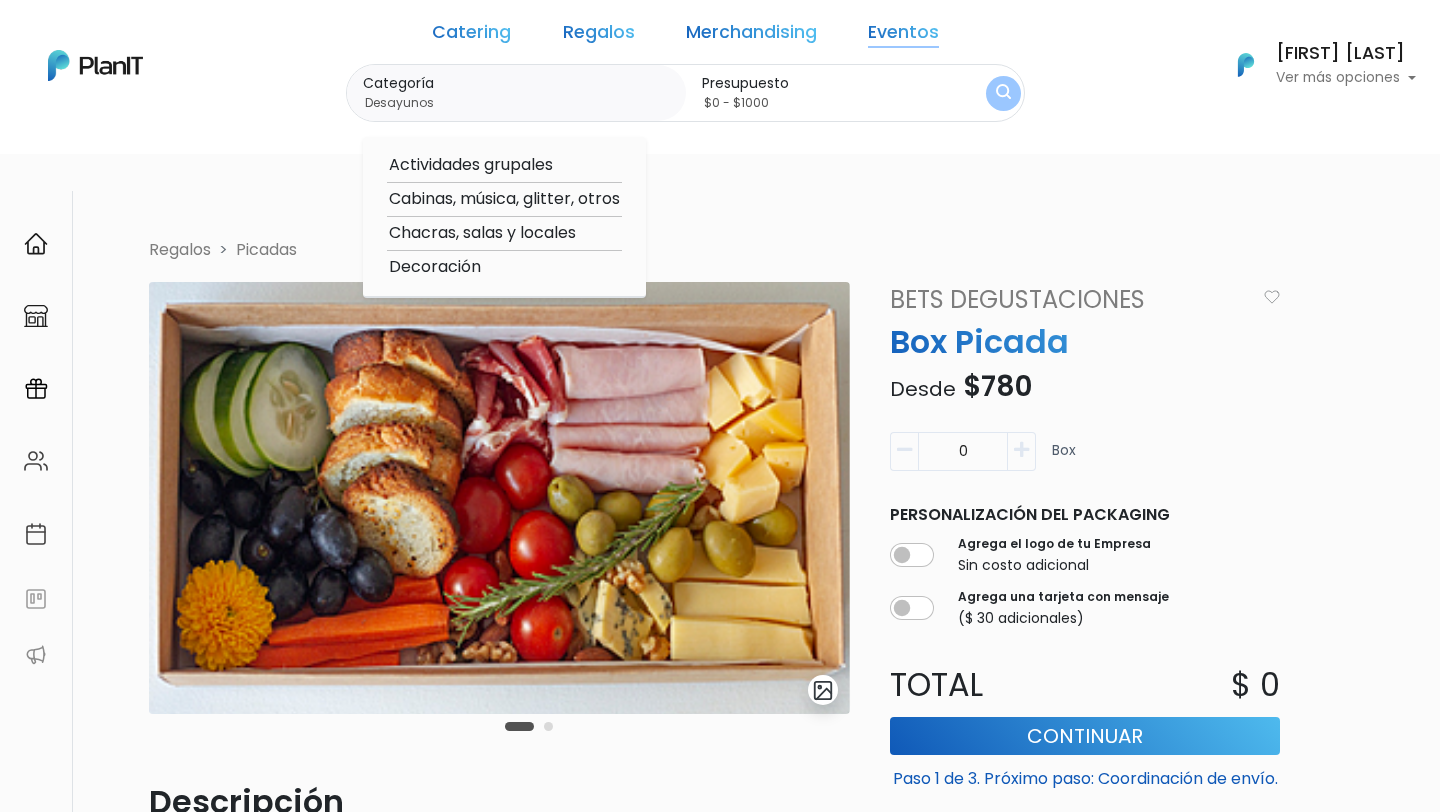 click on "Catering" at bounding box center [471, 36] 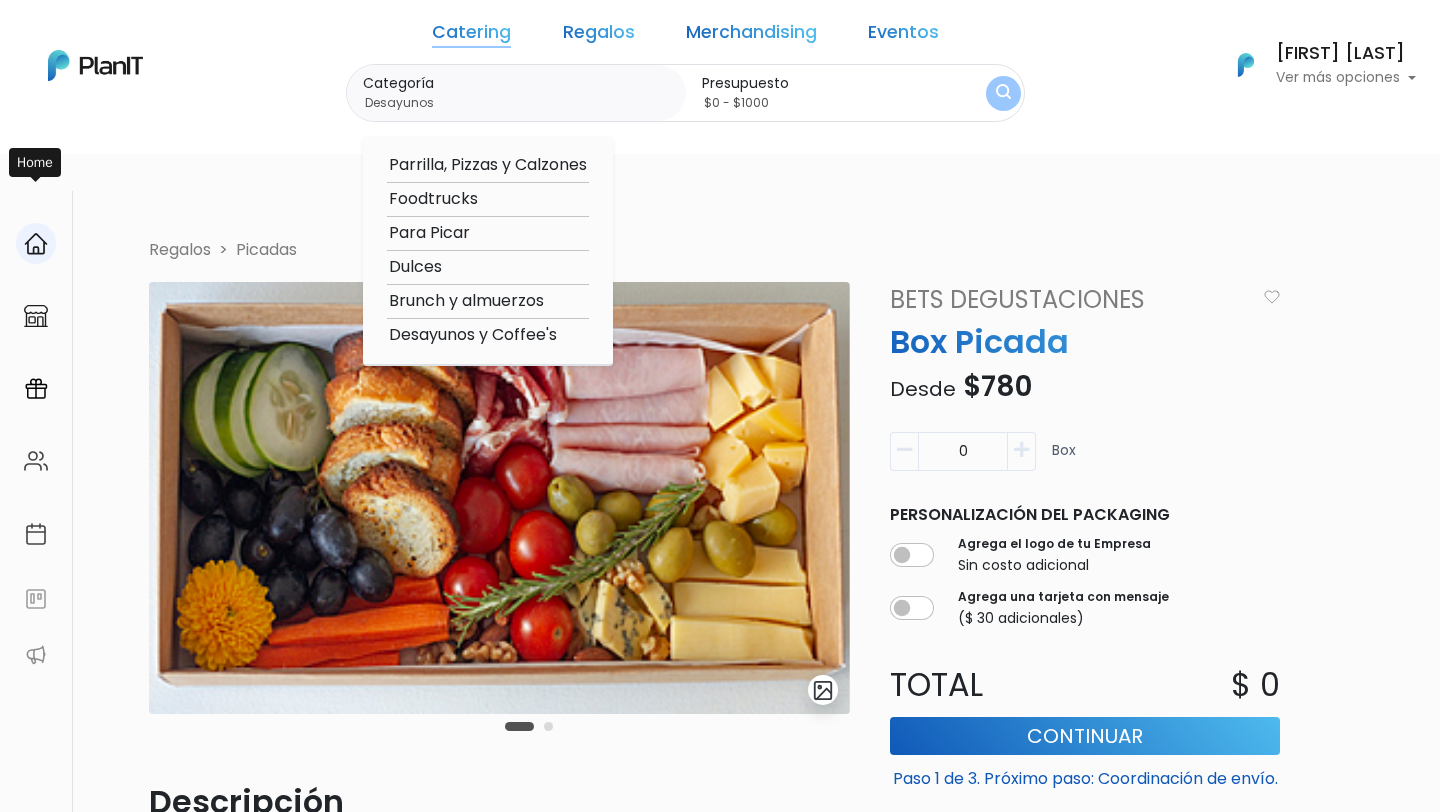 click at bounding box center [36, 244] 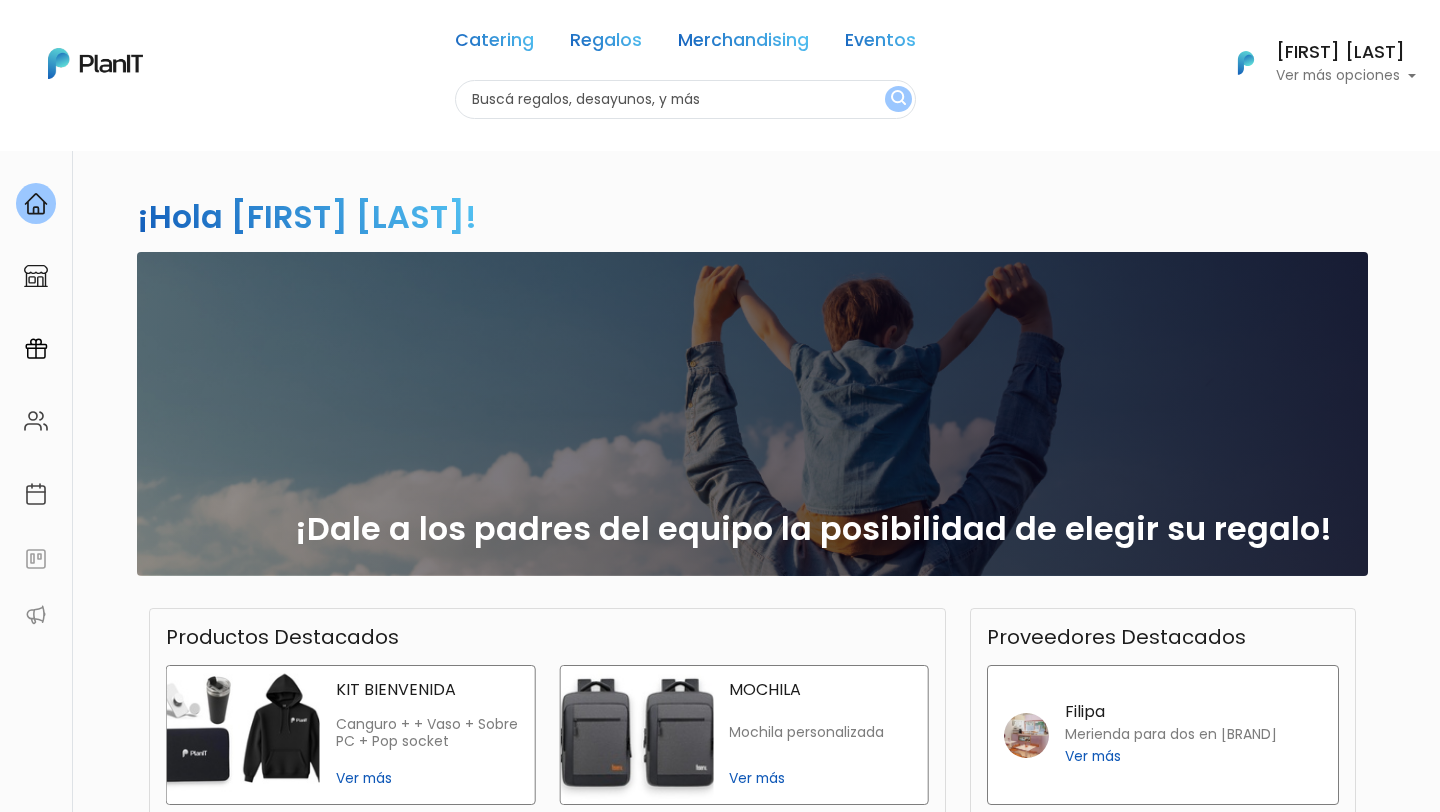 scroll, scrollTop: 398, scrollLeft: 0, axis: vertical 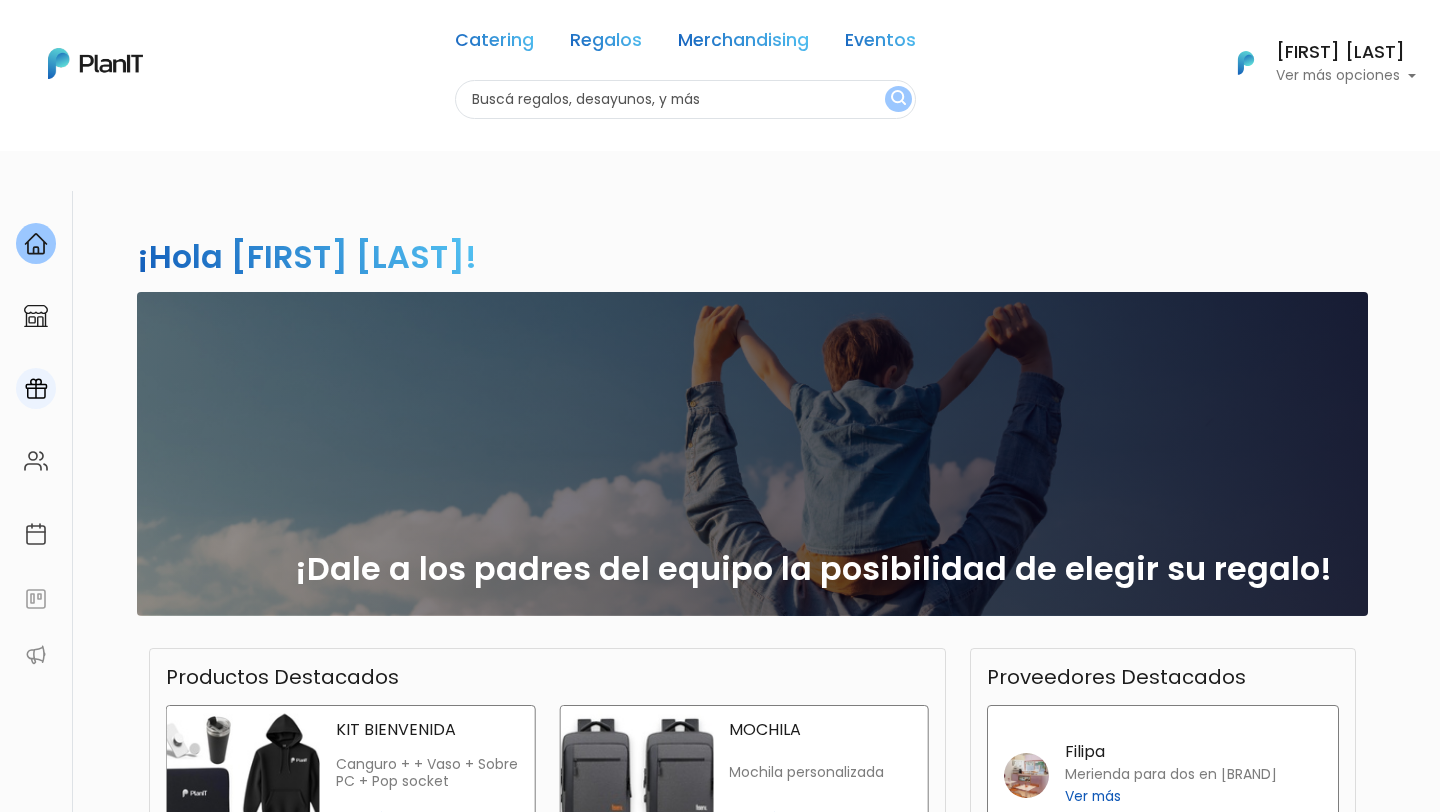click at bounding box center [36, 389] 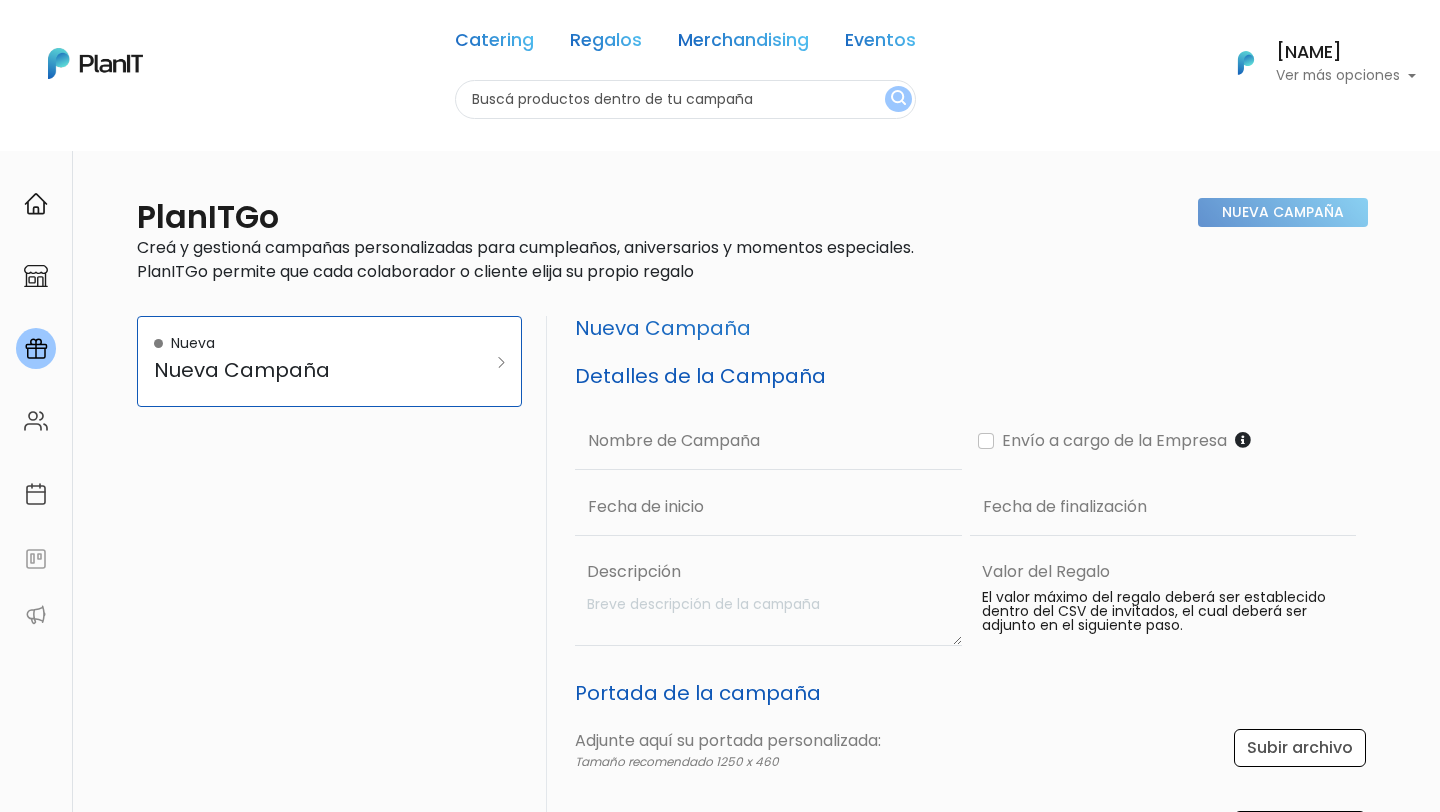 scroll, scrollTop: 0, scrollLeft: 0, axis: both 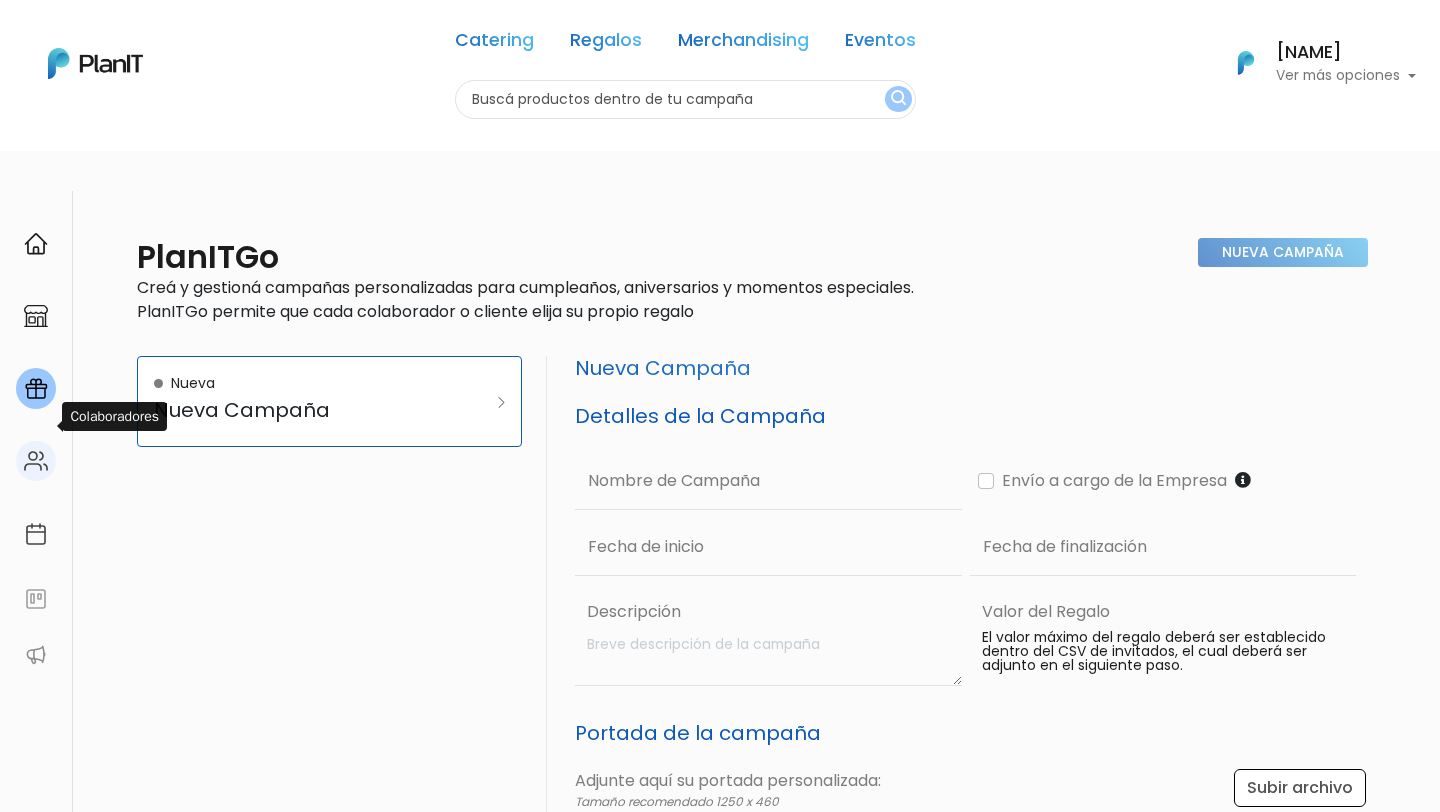 click at bounding box center (36, 461) 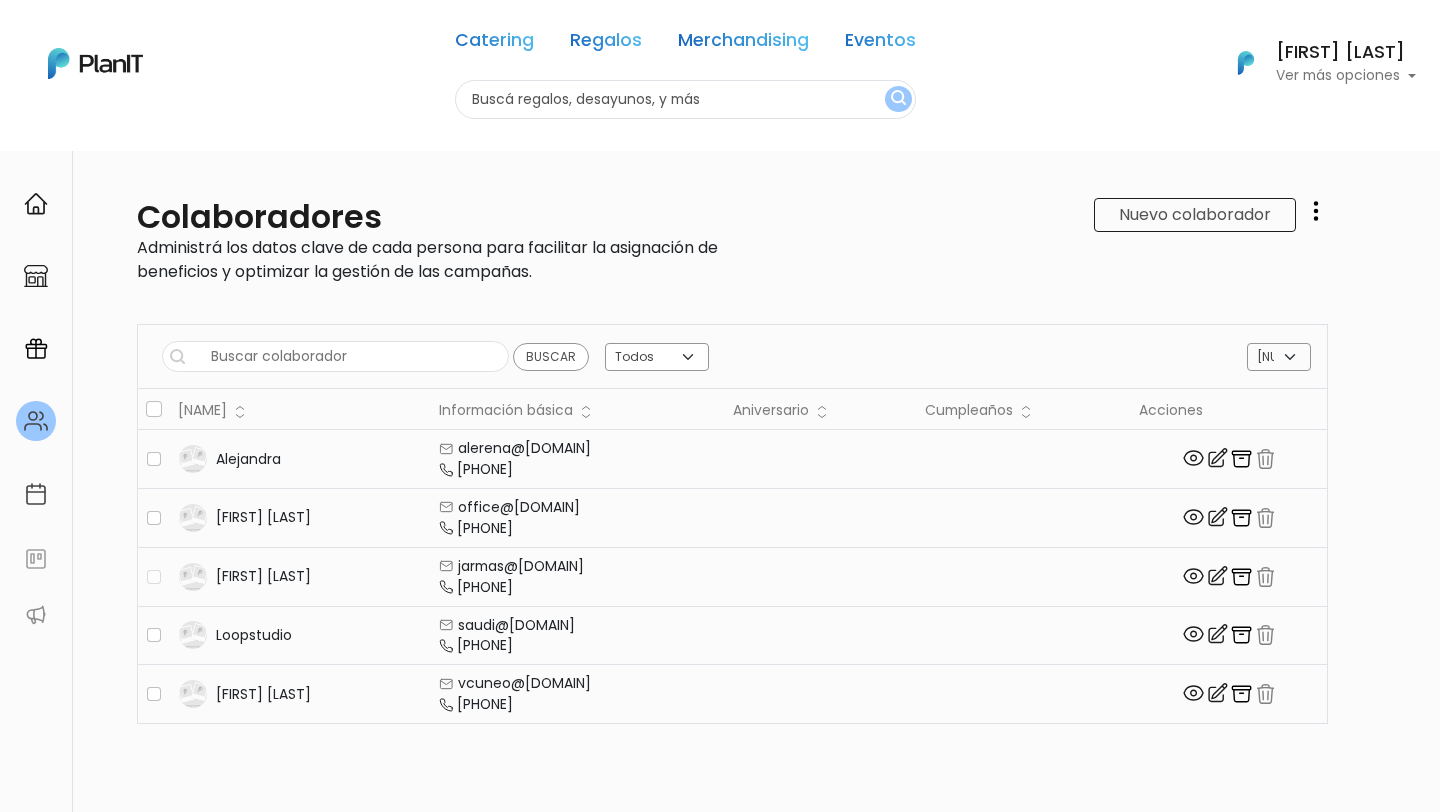 scroll, scrollTop: 0, scrollLeft: 0, axis: both 